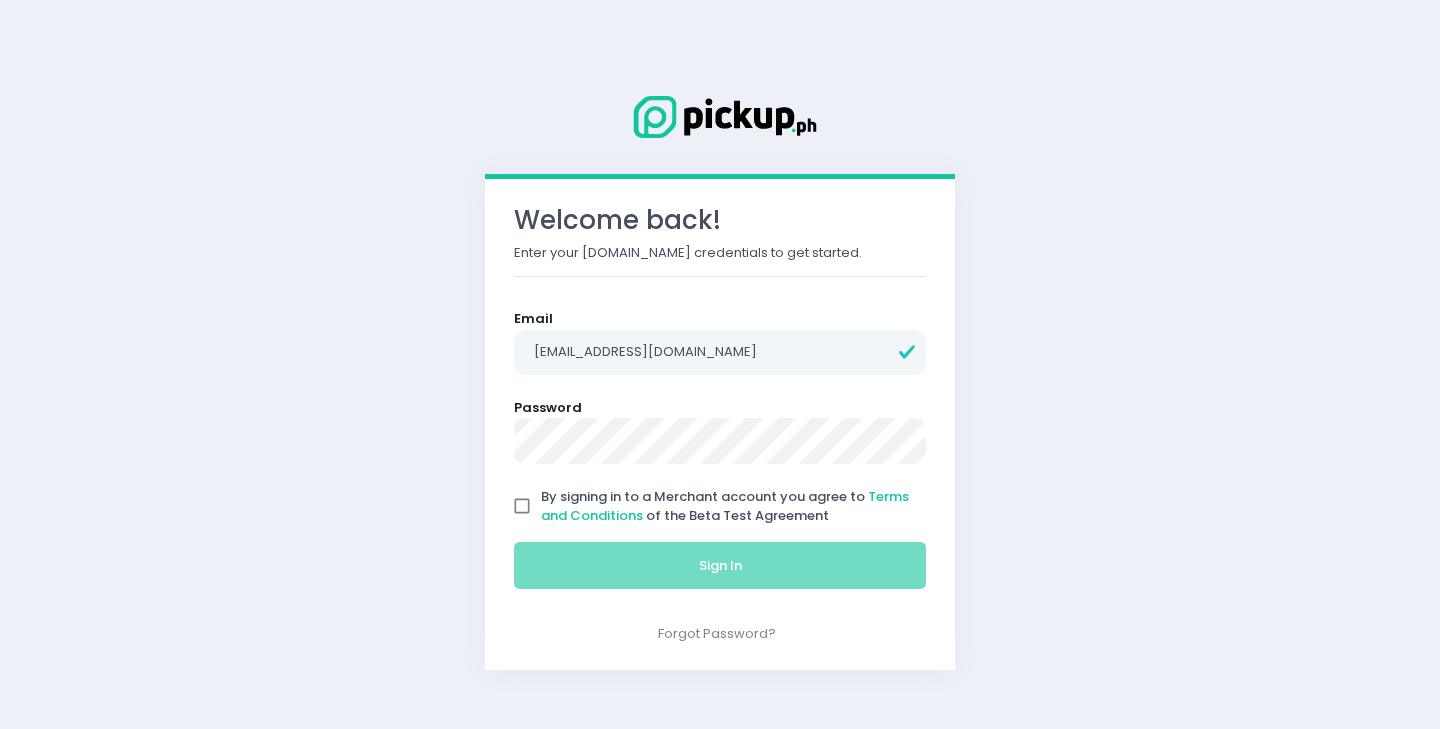 scroll, scrollTop: 0, scrollLeft: 0, axis: both 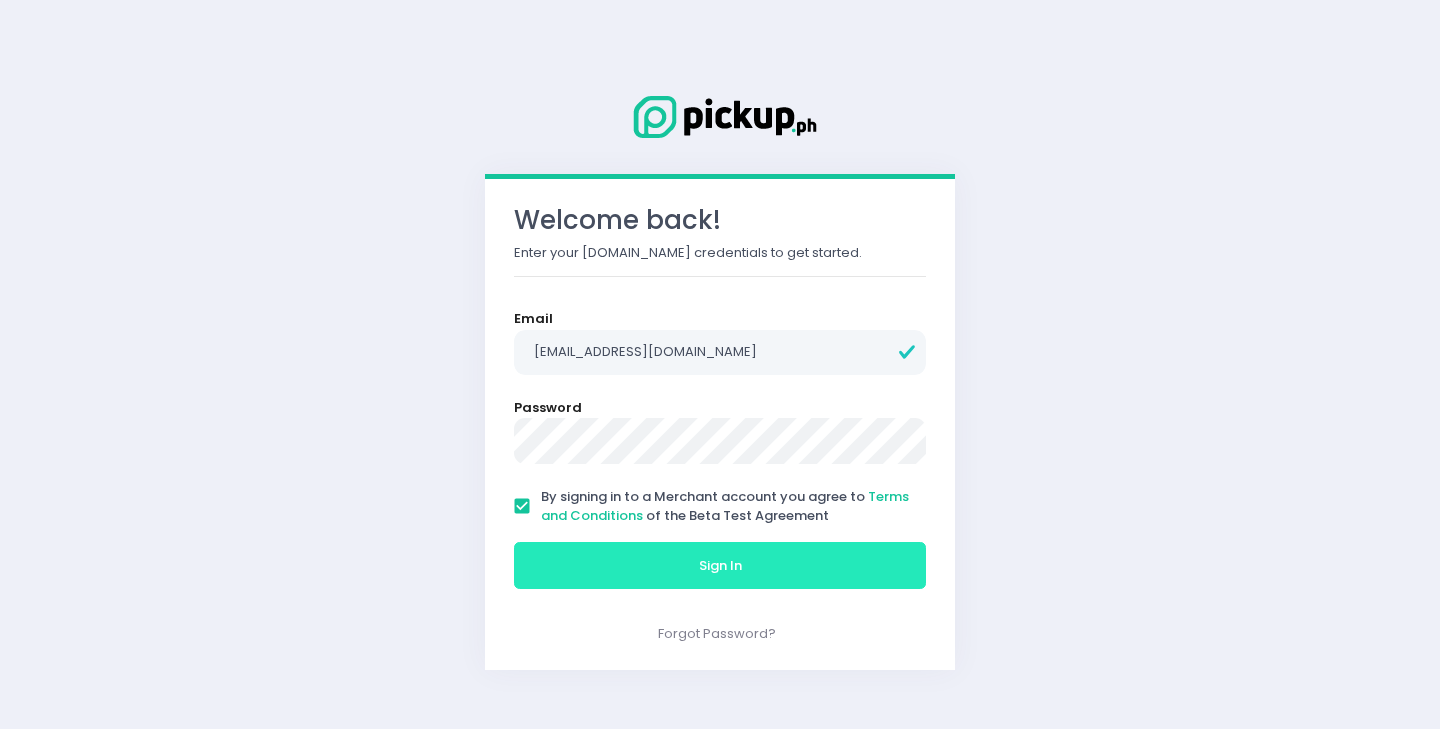 click on "Sign In" at bounding box center (720, 566) 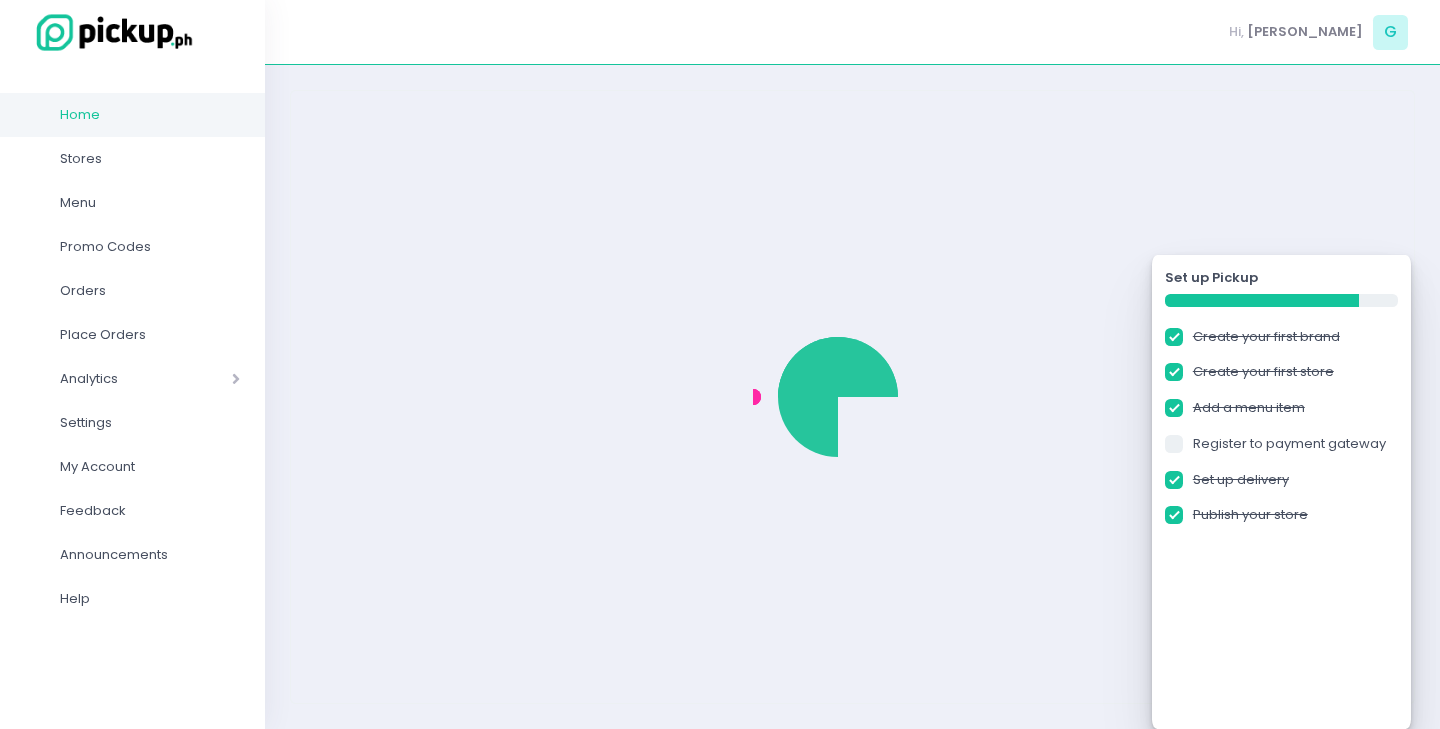 checkbox on "true" 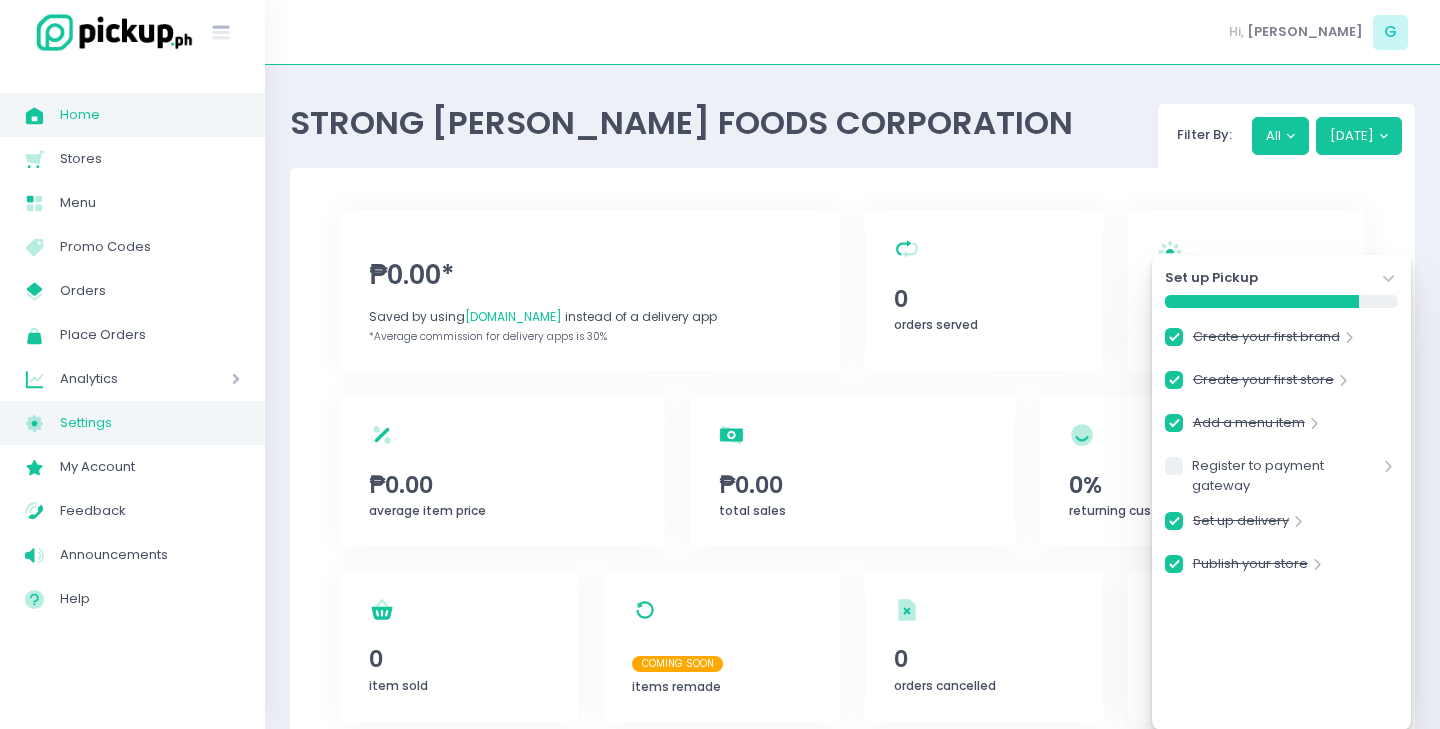 click on "Settings" at bounding box center [150, 423] 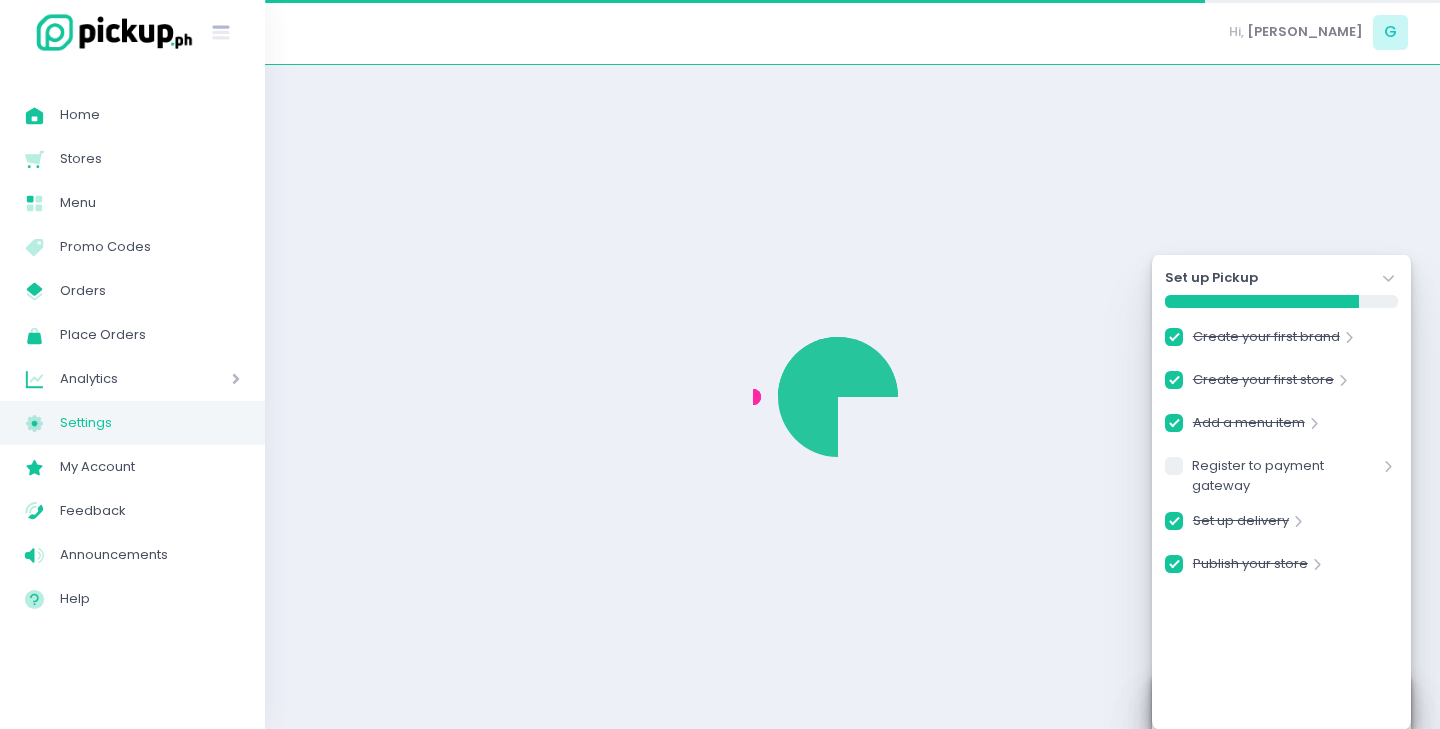 checkbox on "true" 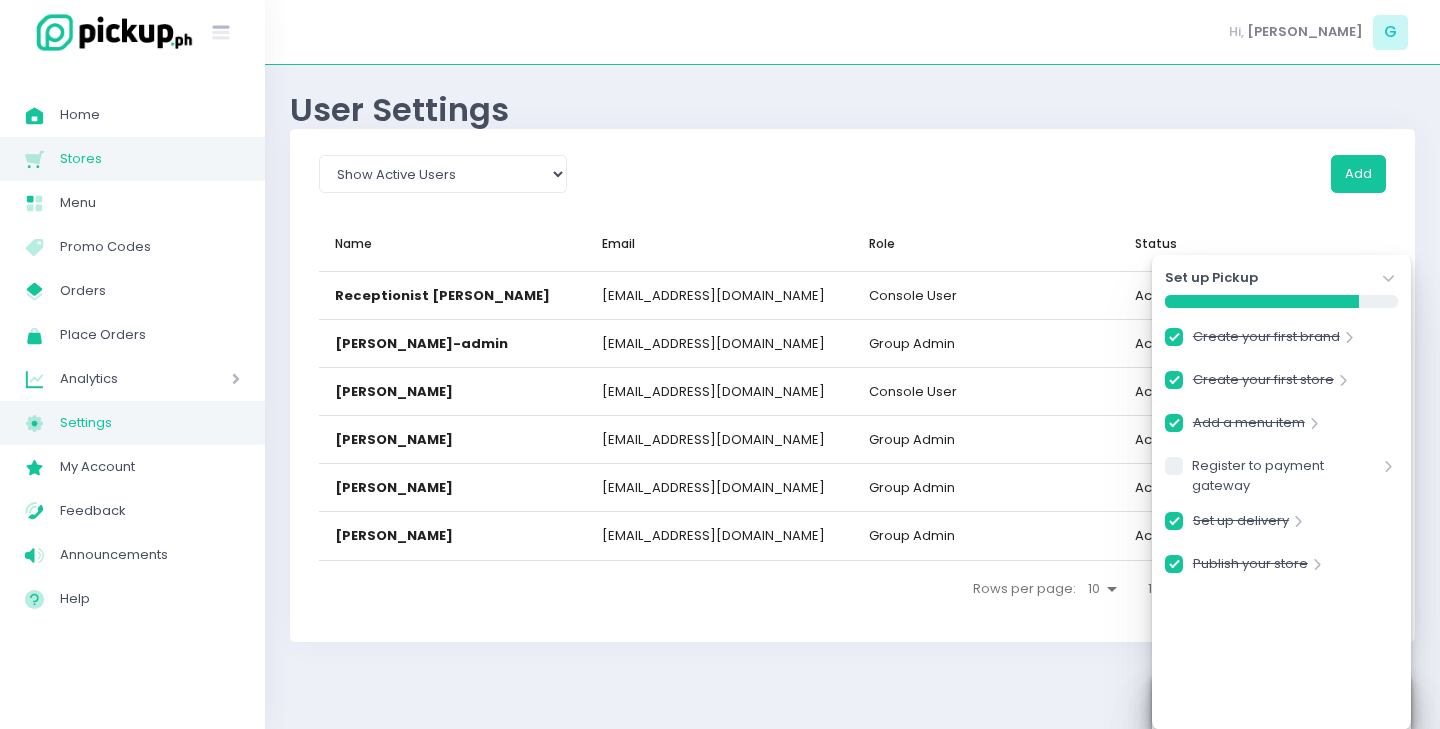 click on "Stores" at bounding box center [150, 159] 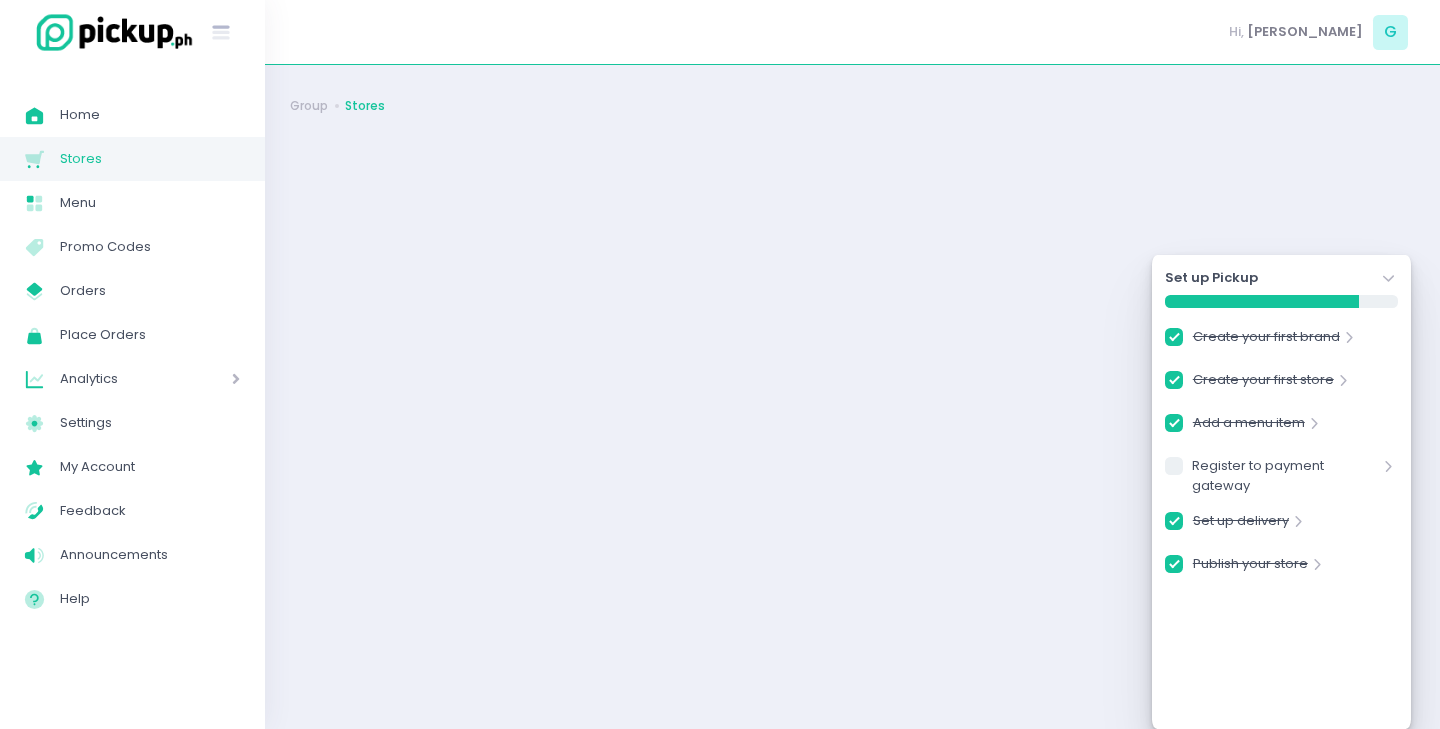 checkbox on "true" 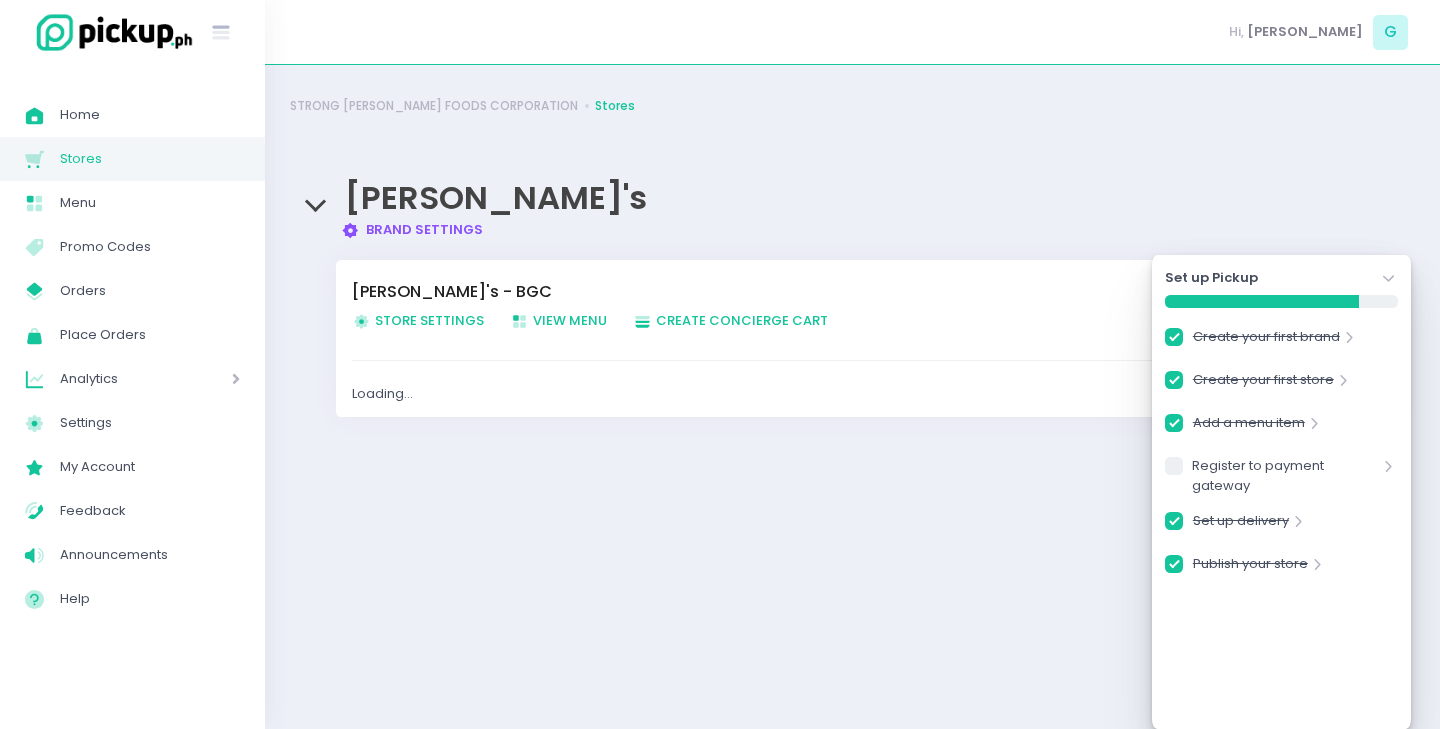 click on "Store Settings Created with Sketch. Store Settings" at bounding box center [418, 320] 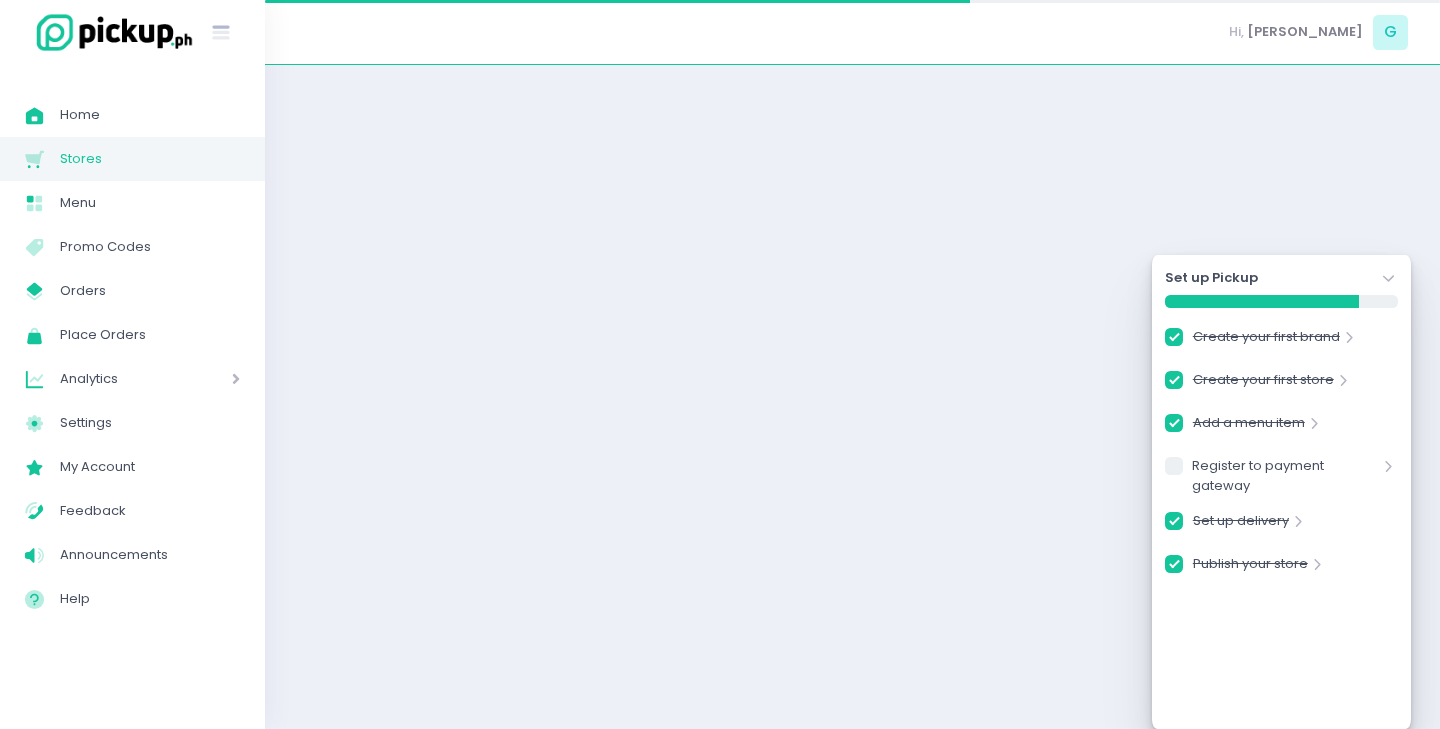 checkbox on "true" 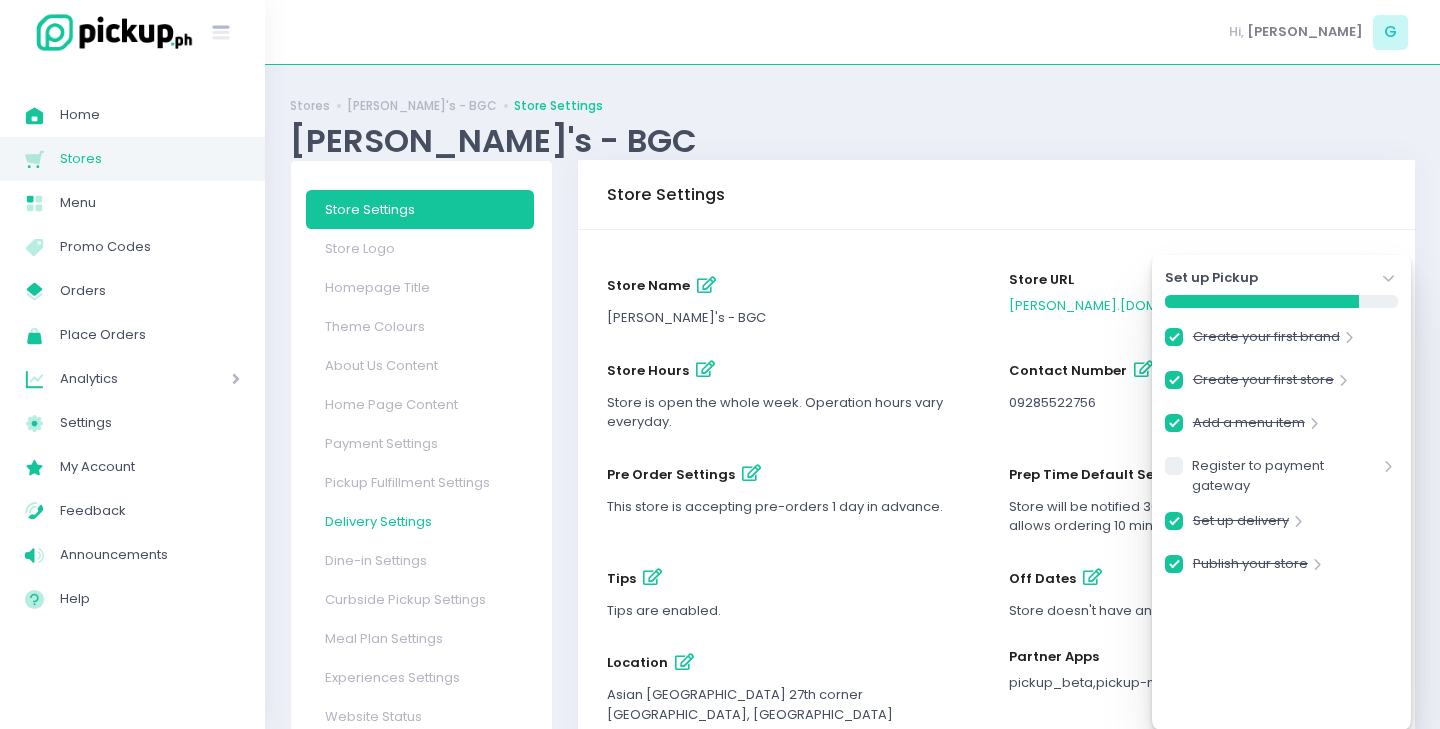 click on "Delivery Settings" at bounding box center (420, 521) 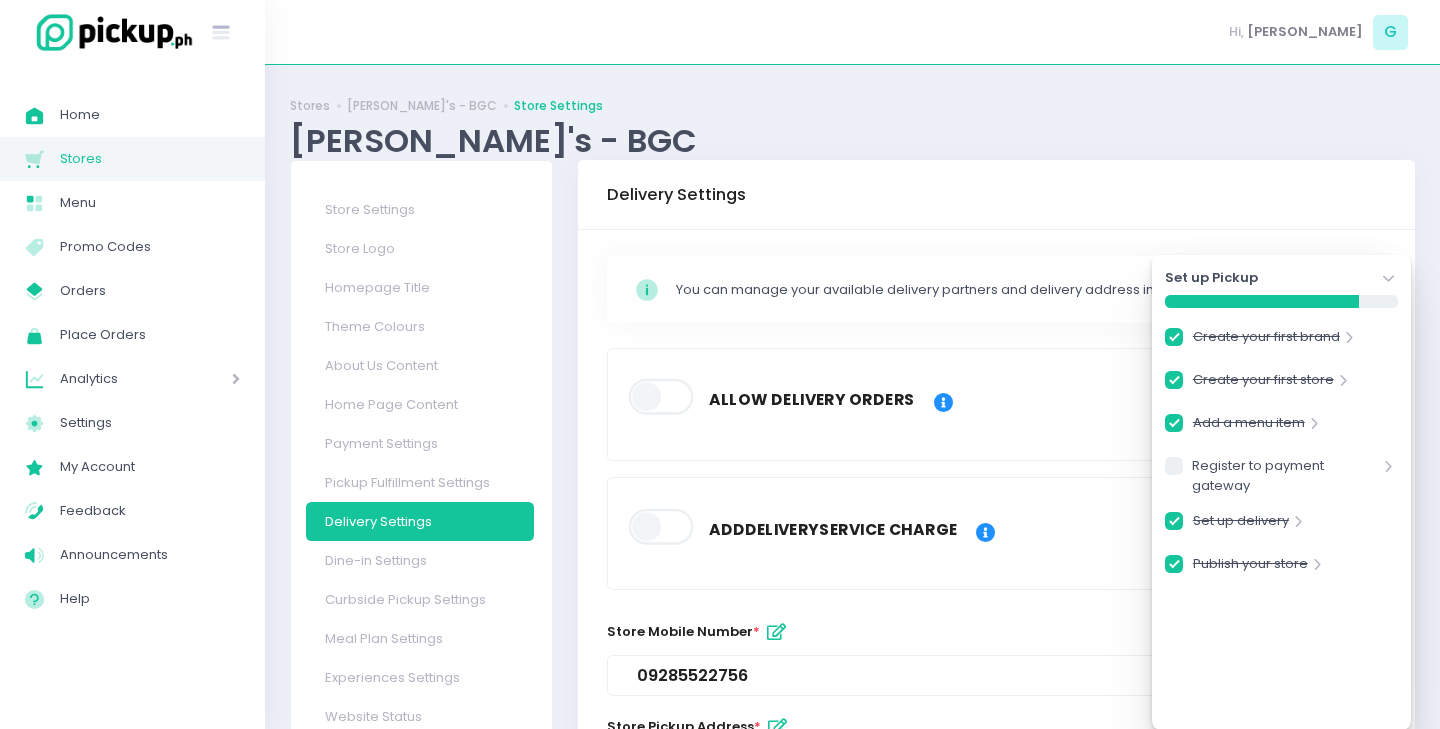 click at bounding box center (662, 397) 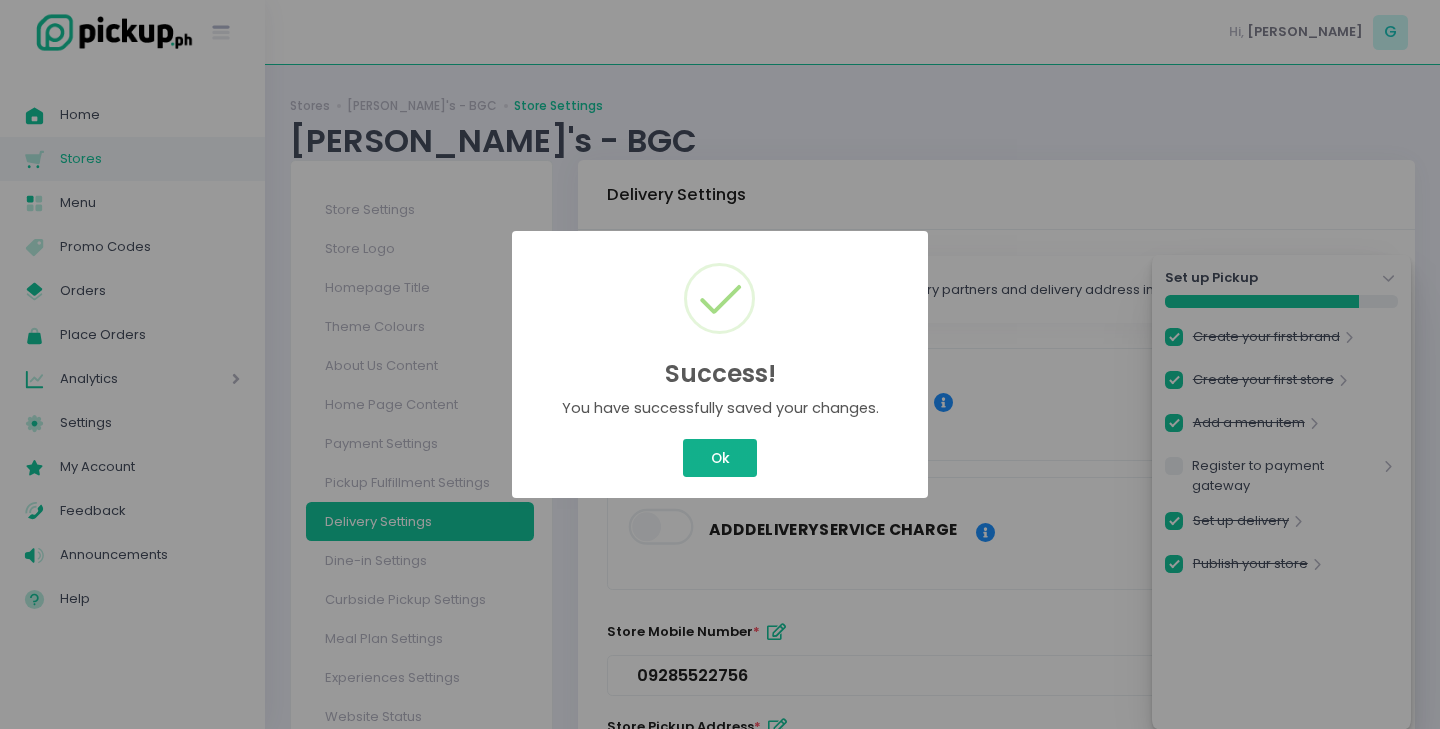 click on "Ok" at bounding box center (720, 458) 